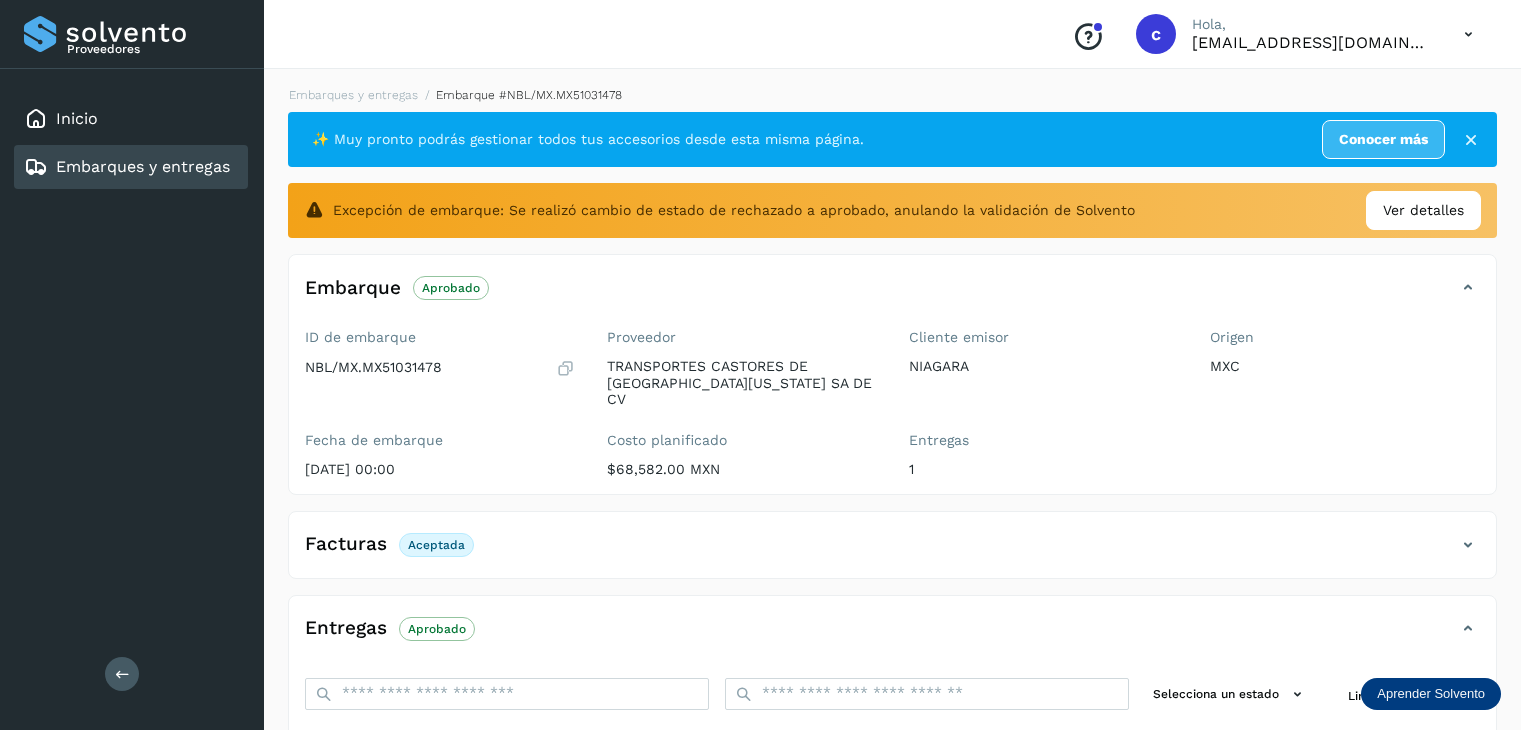 scroll, scrollTop: 300, scrollLeft: 0, axis: vertical 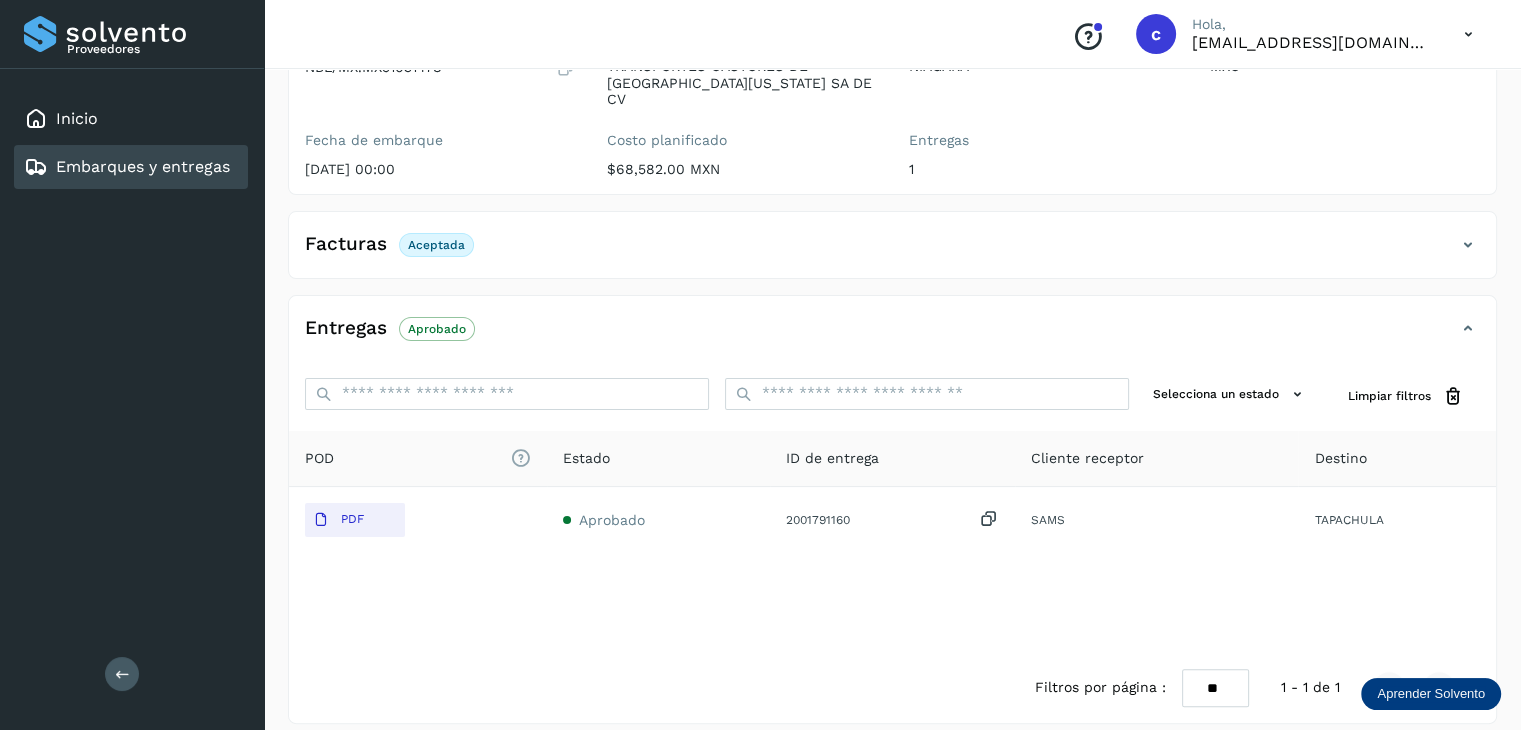 click on "Embarques y entregas" at bounding box center [143, 166] 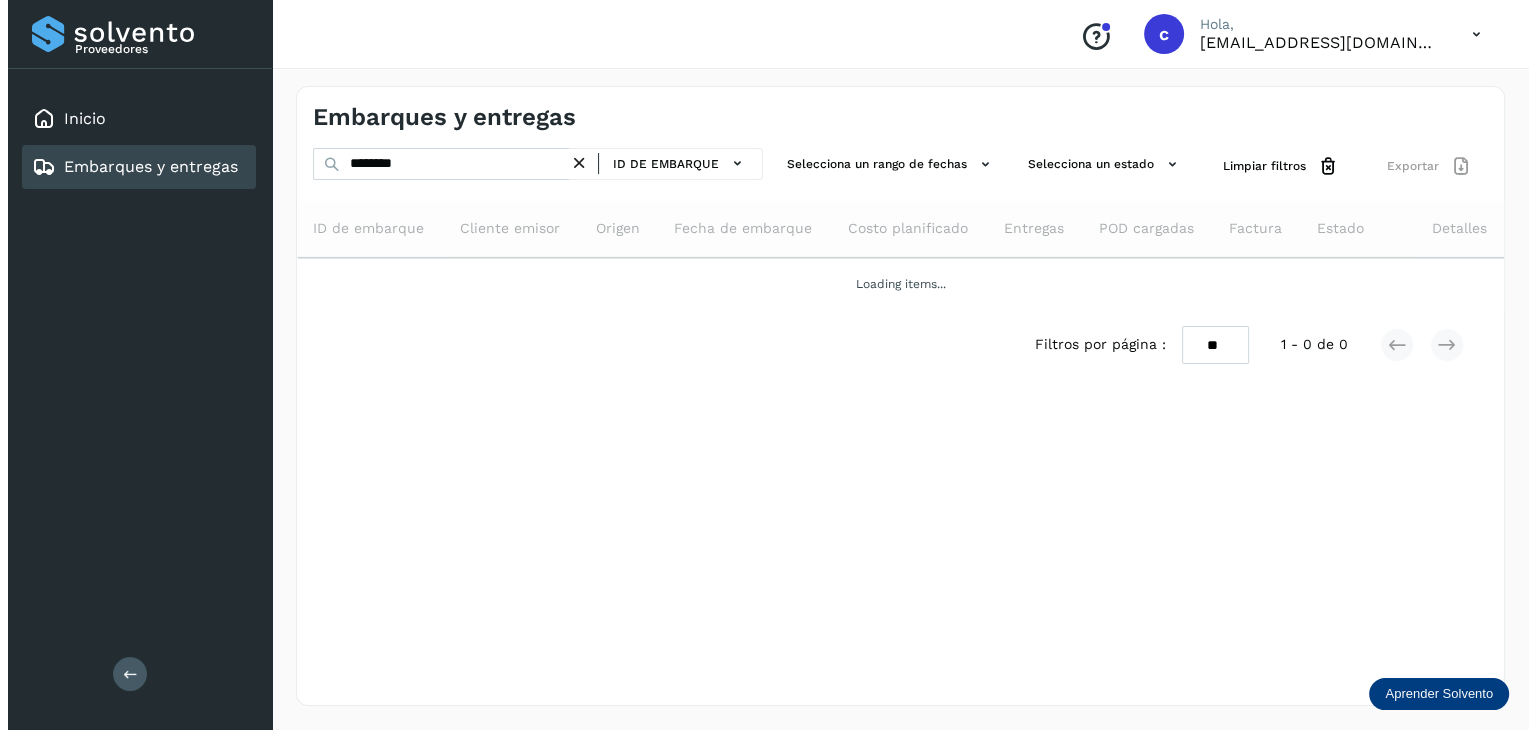 scroll, scrollTop: 0, scrollLeft: 0, axis: both 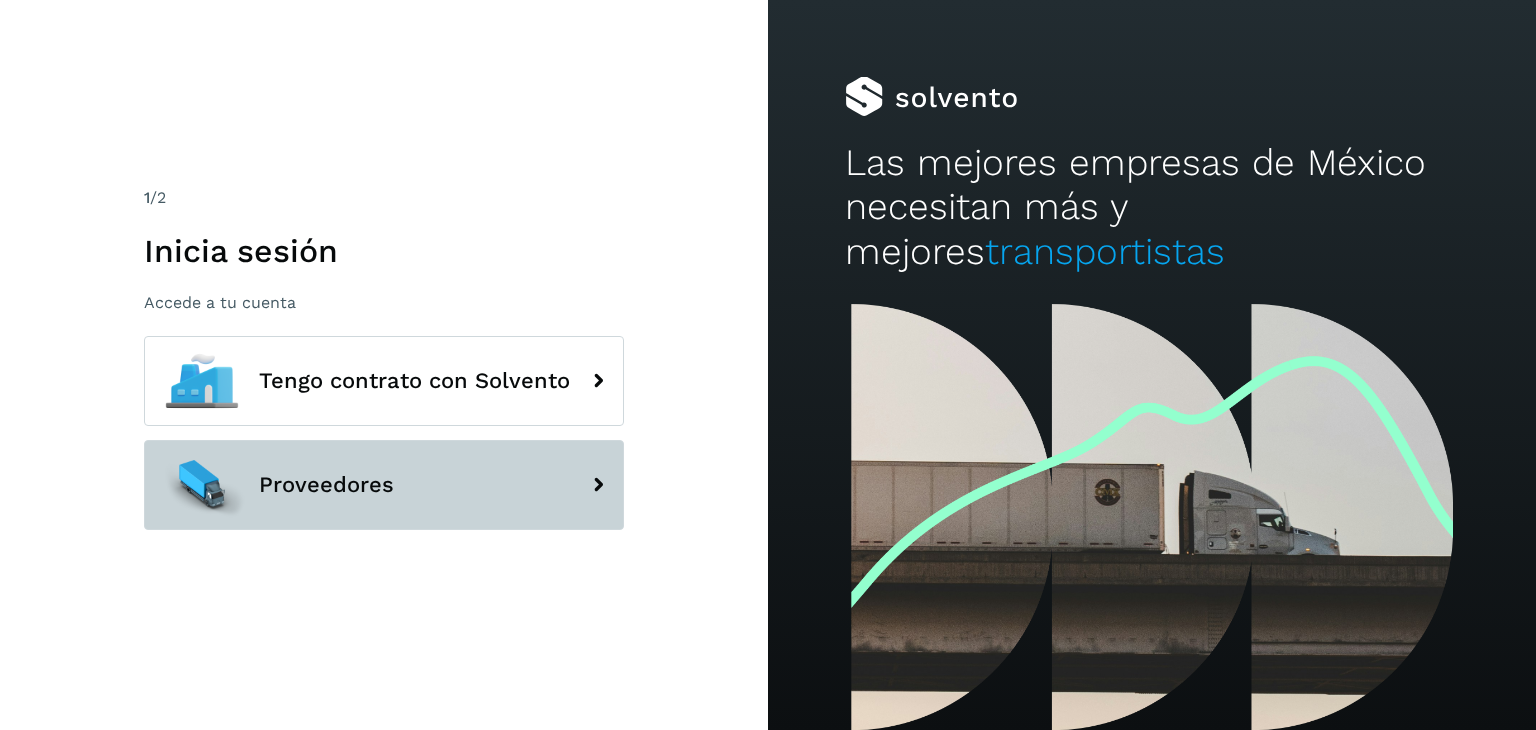 click on "Proveedores" at bounding box center [384, 485] 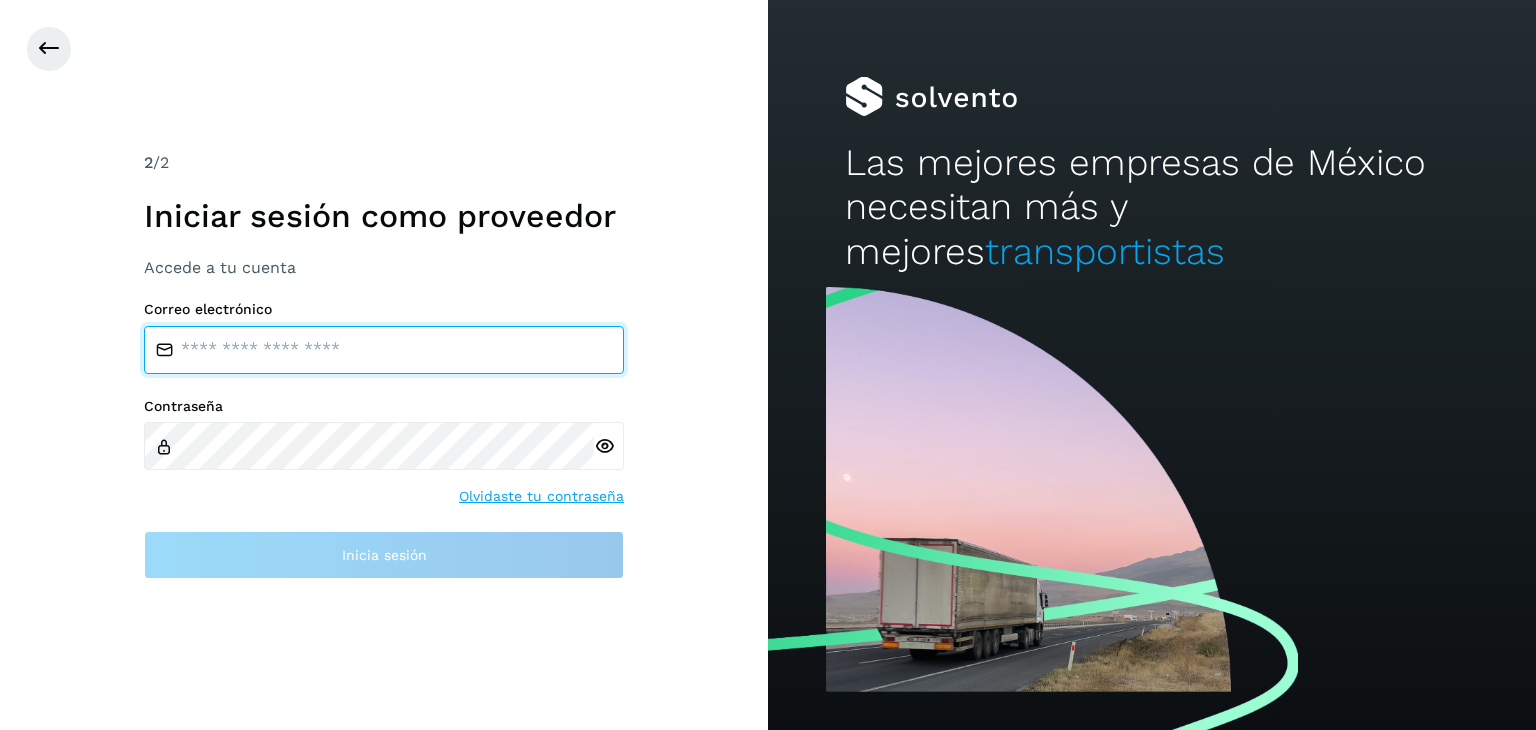 type on "**********" 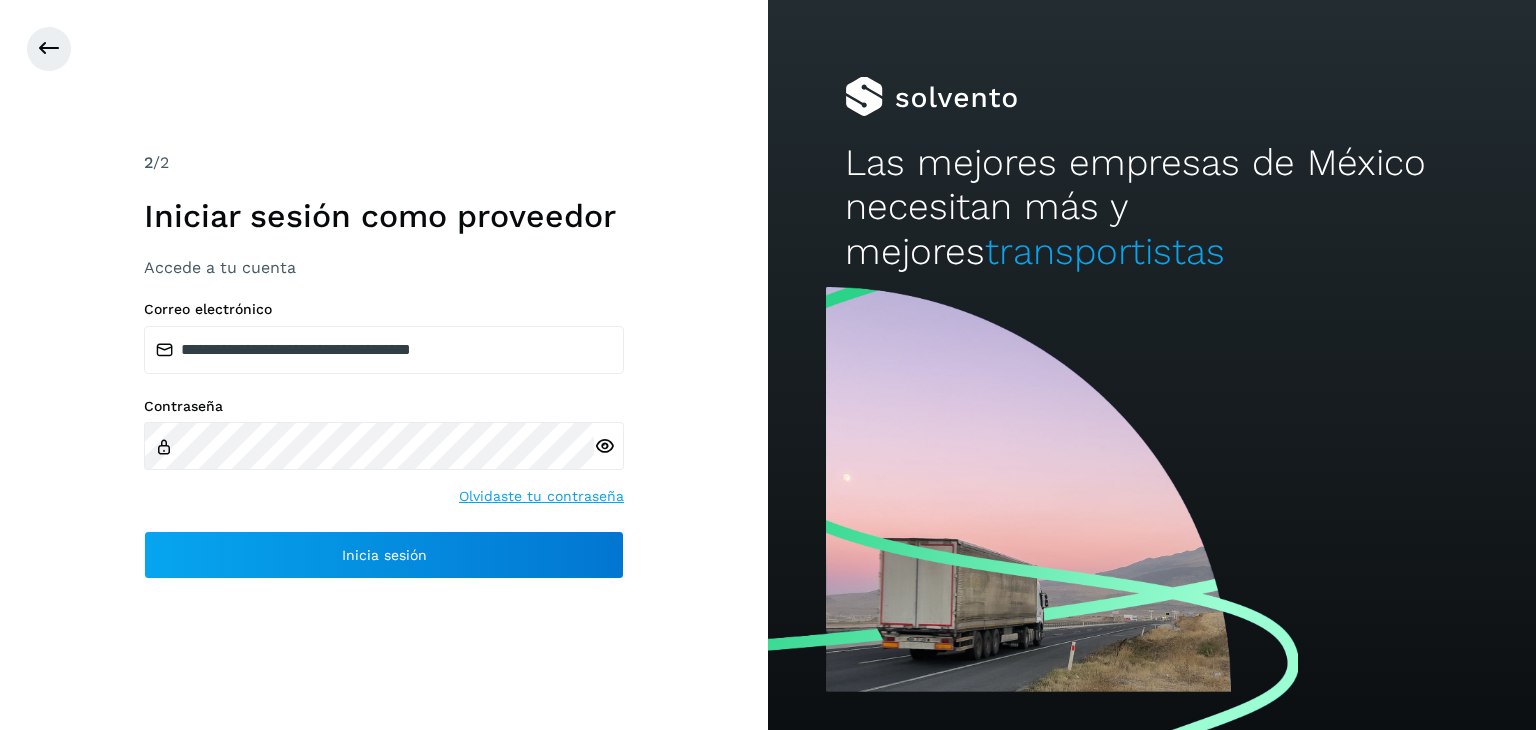drag, startPoint x: 147, startPoint y: 637, endPoint x: 271, endPoint y: 597, distance: 130.29198 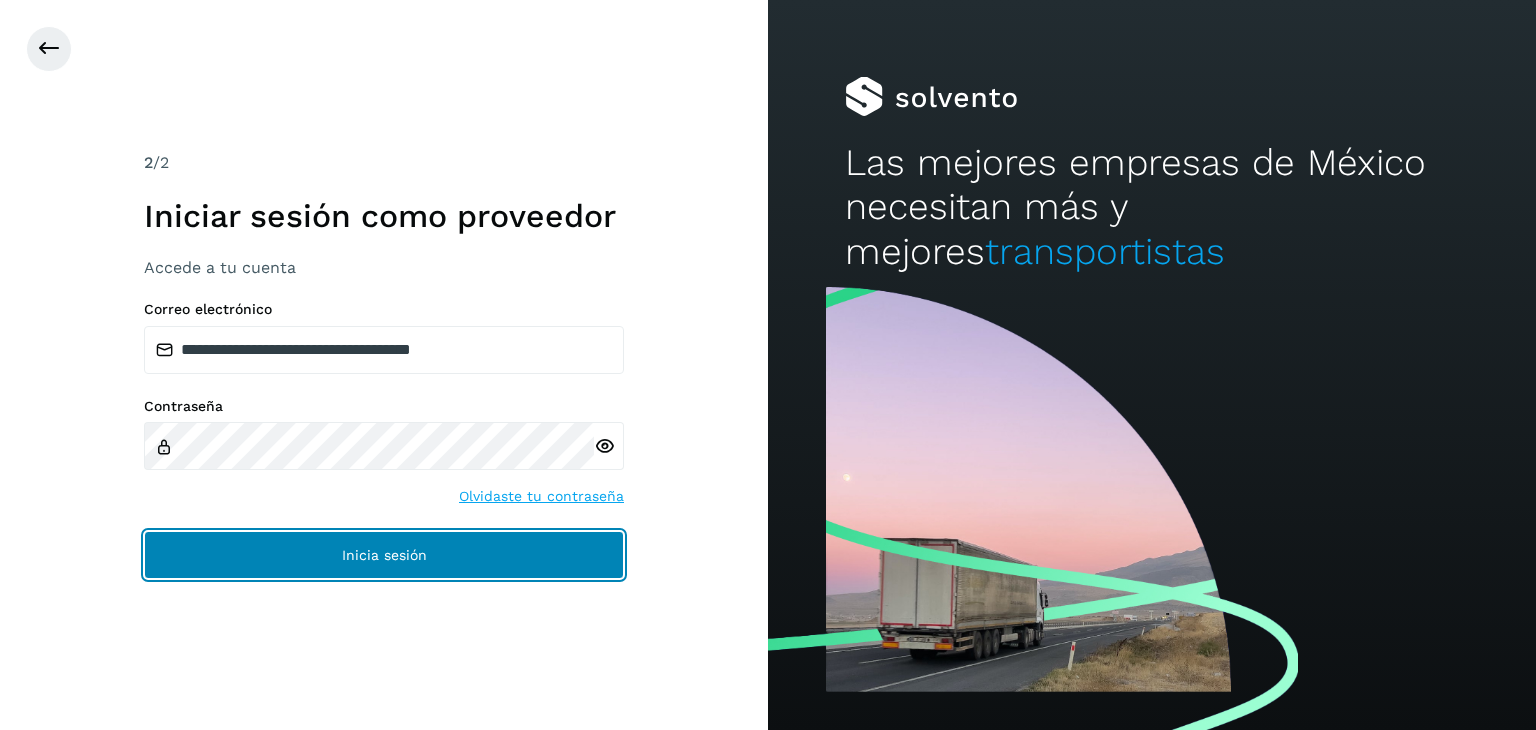 click on "Inicia sesión" at bounding box center (384, 555) 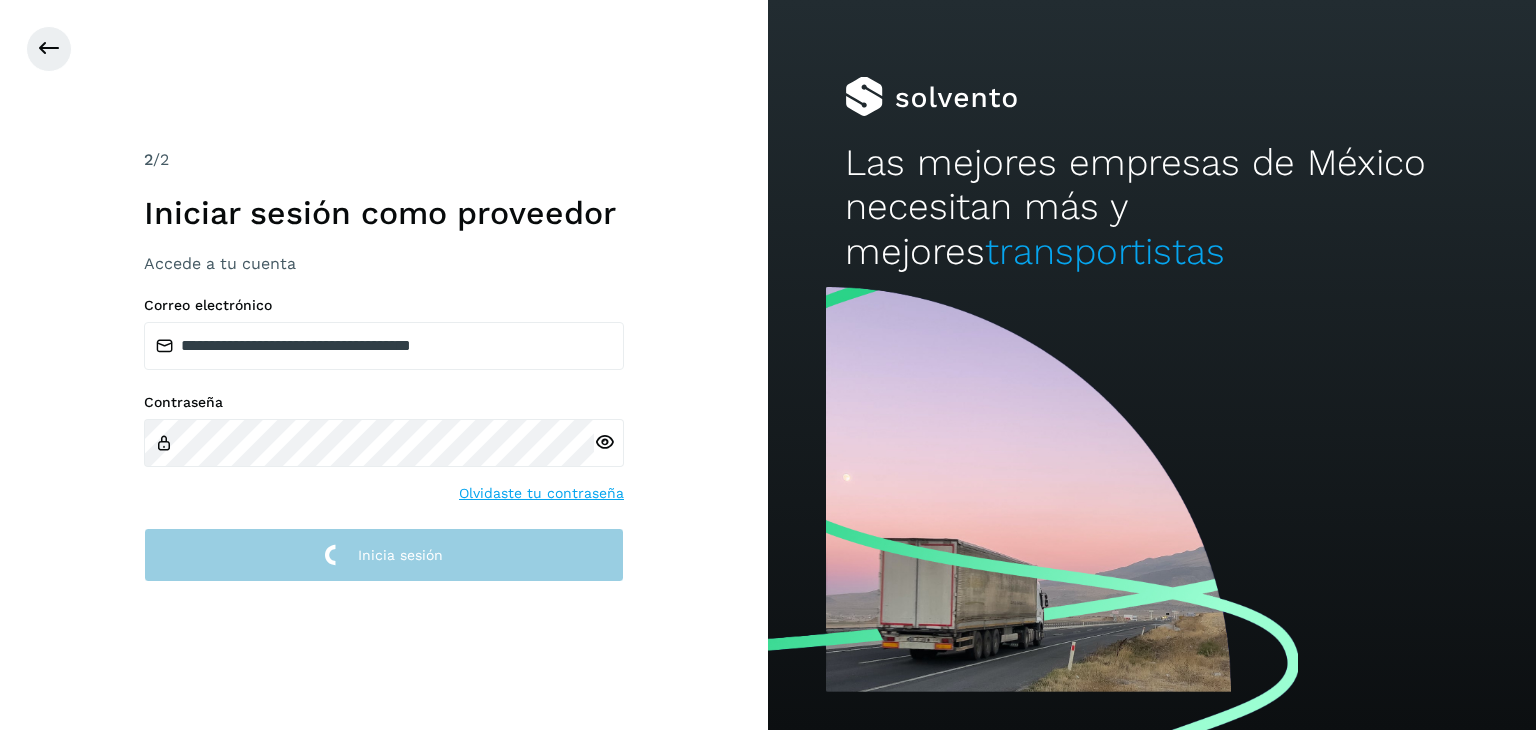 click on "Inicia sesión" at bounding box center [384, 555] 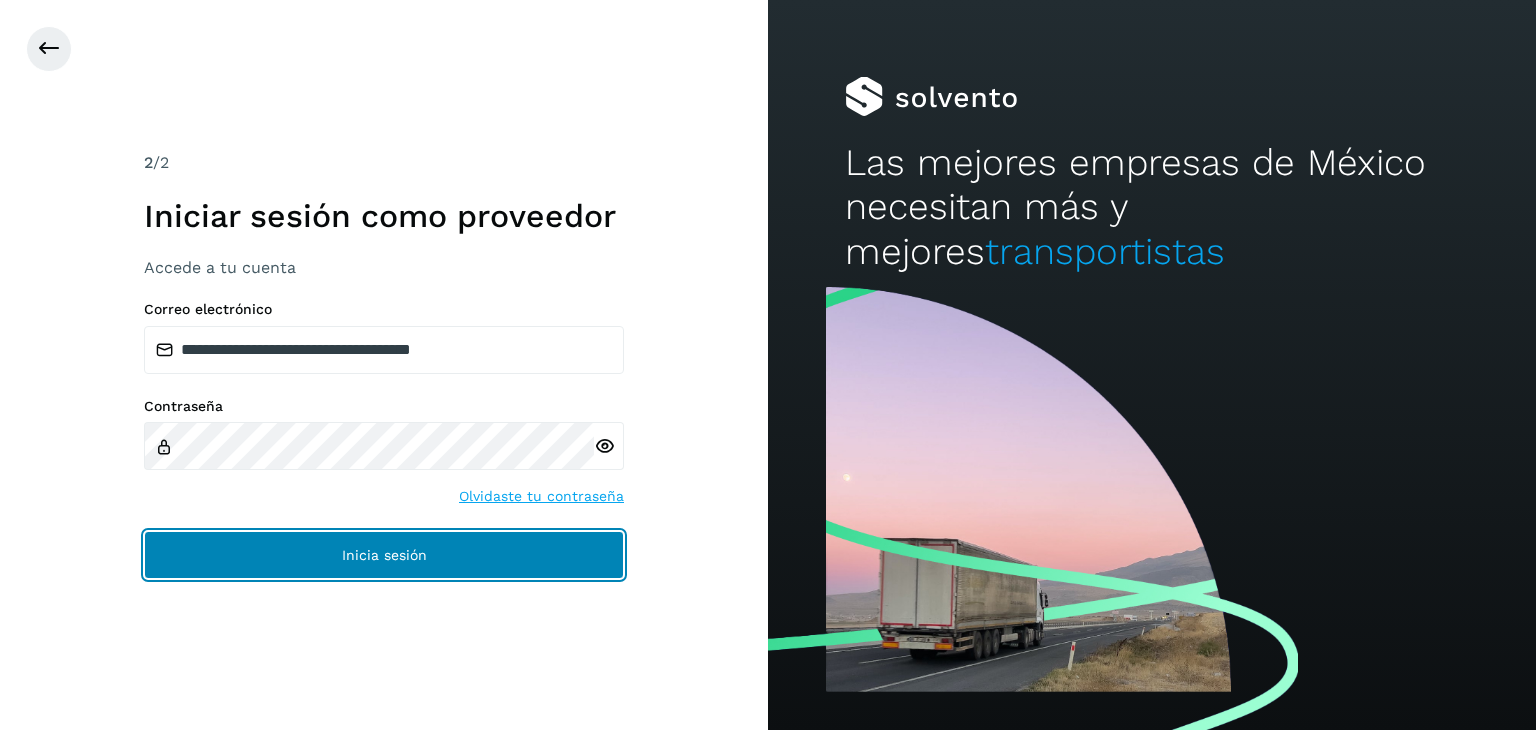 click on "Inicia sesión" at bounding box center [384, 555] 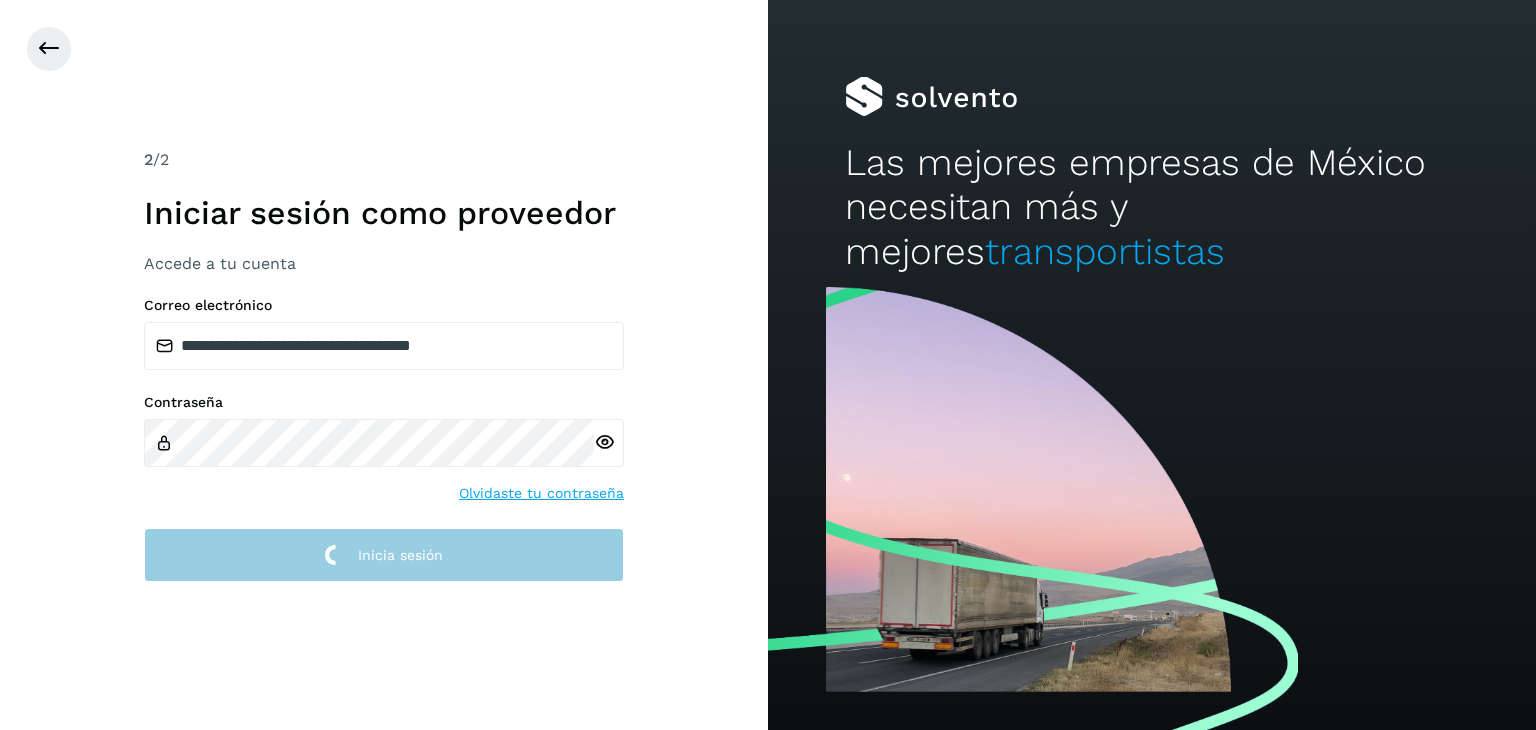 click on "Inicia sesión" at bounding box center (384, 555) 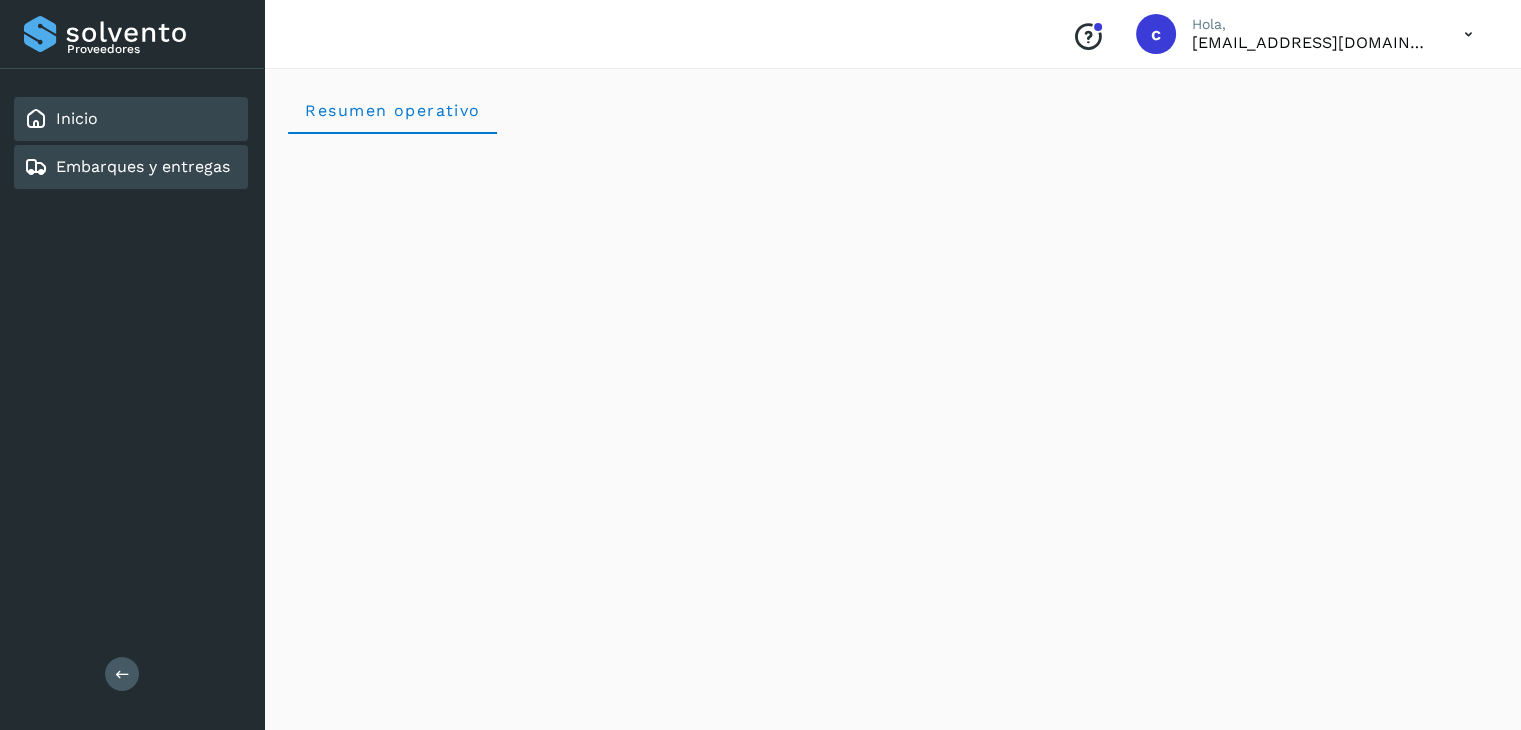 click on "Embarques y entregas" at bounding box center [143, 166] 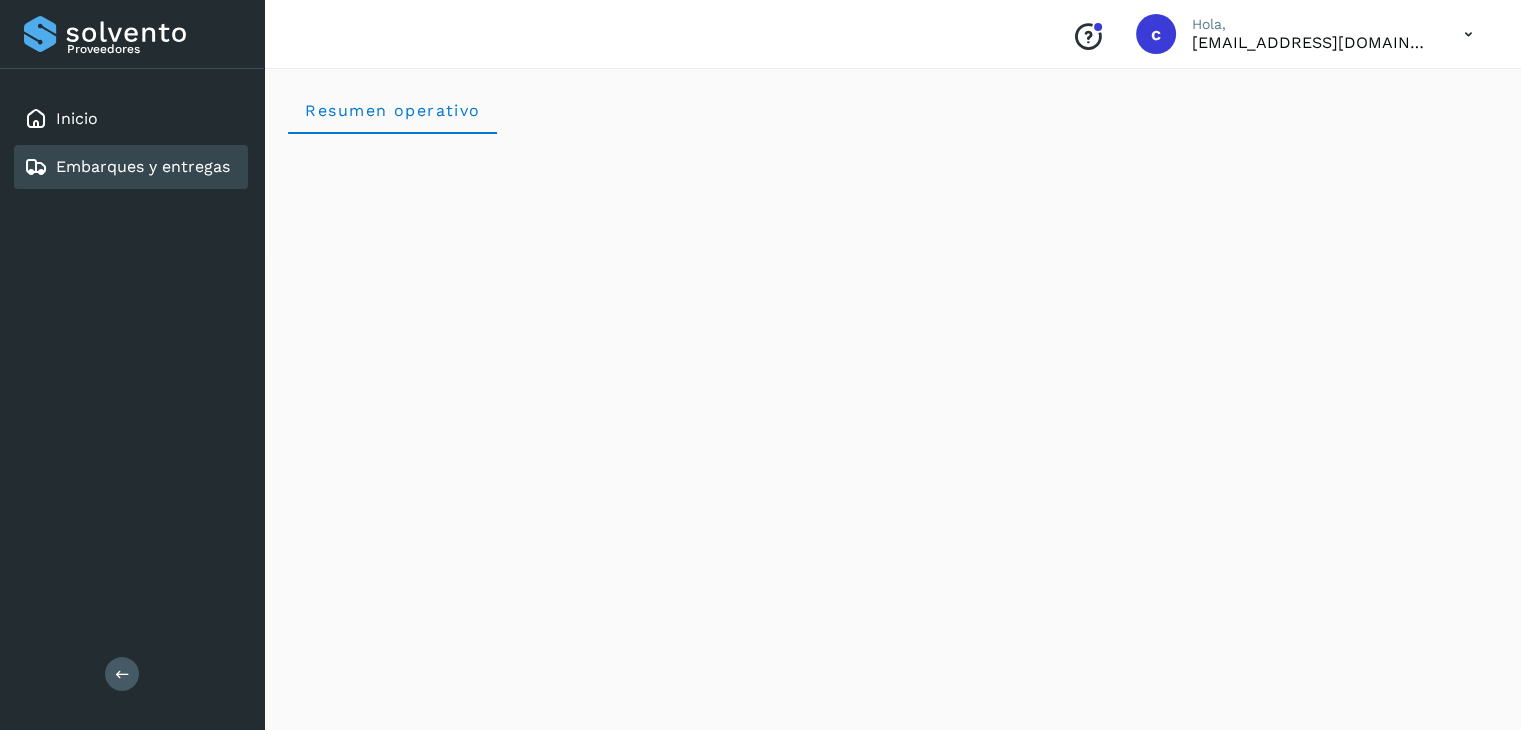click on "Embarques y entregas" at bounding box center (143, 166) 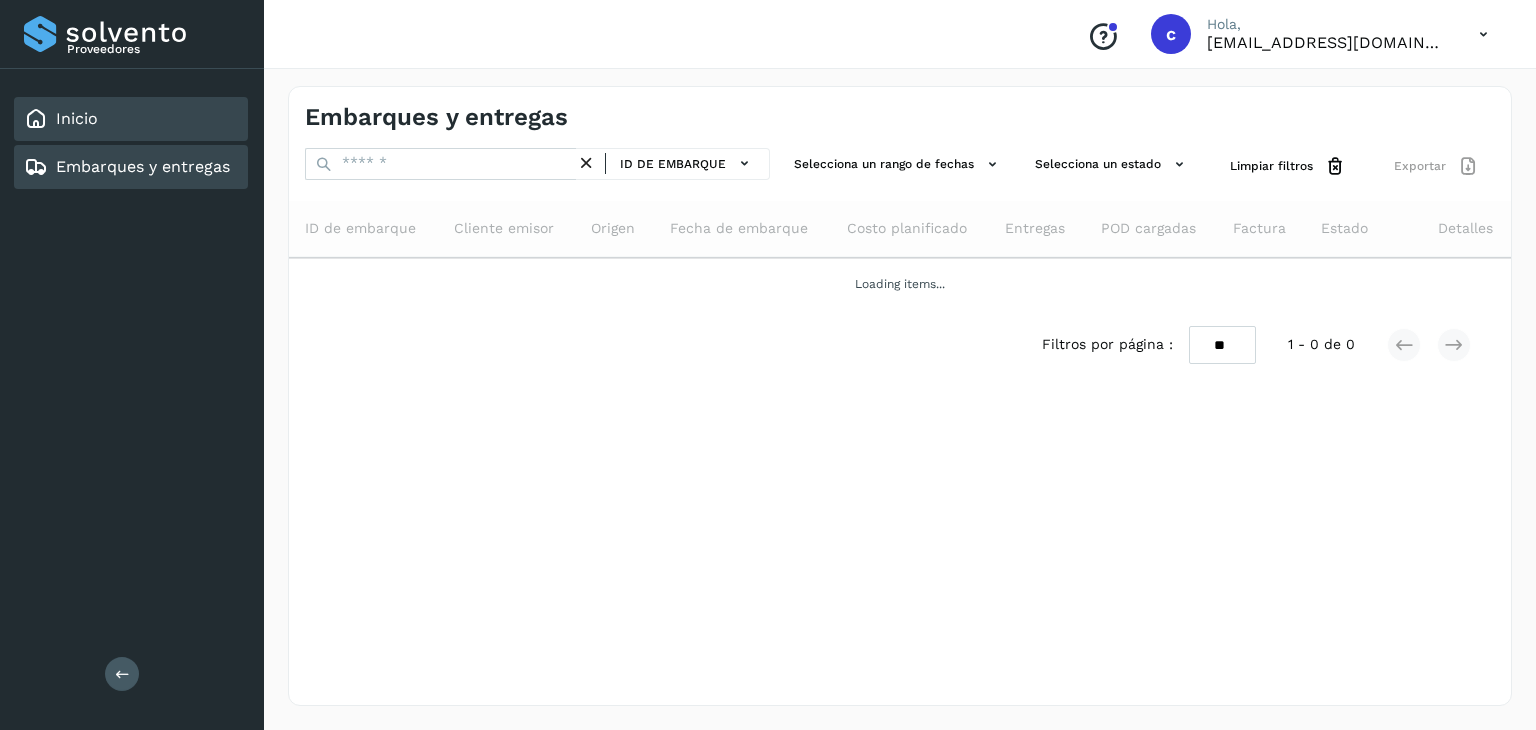 click on "Inicio" 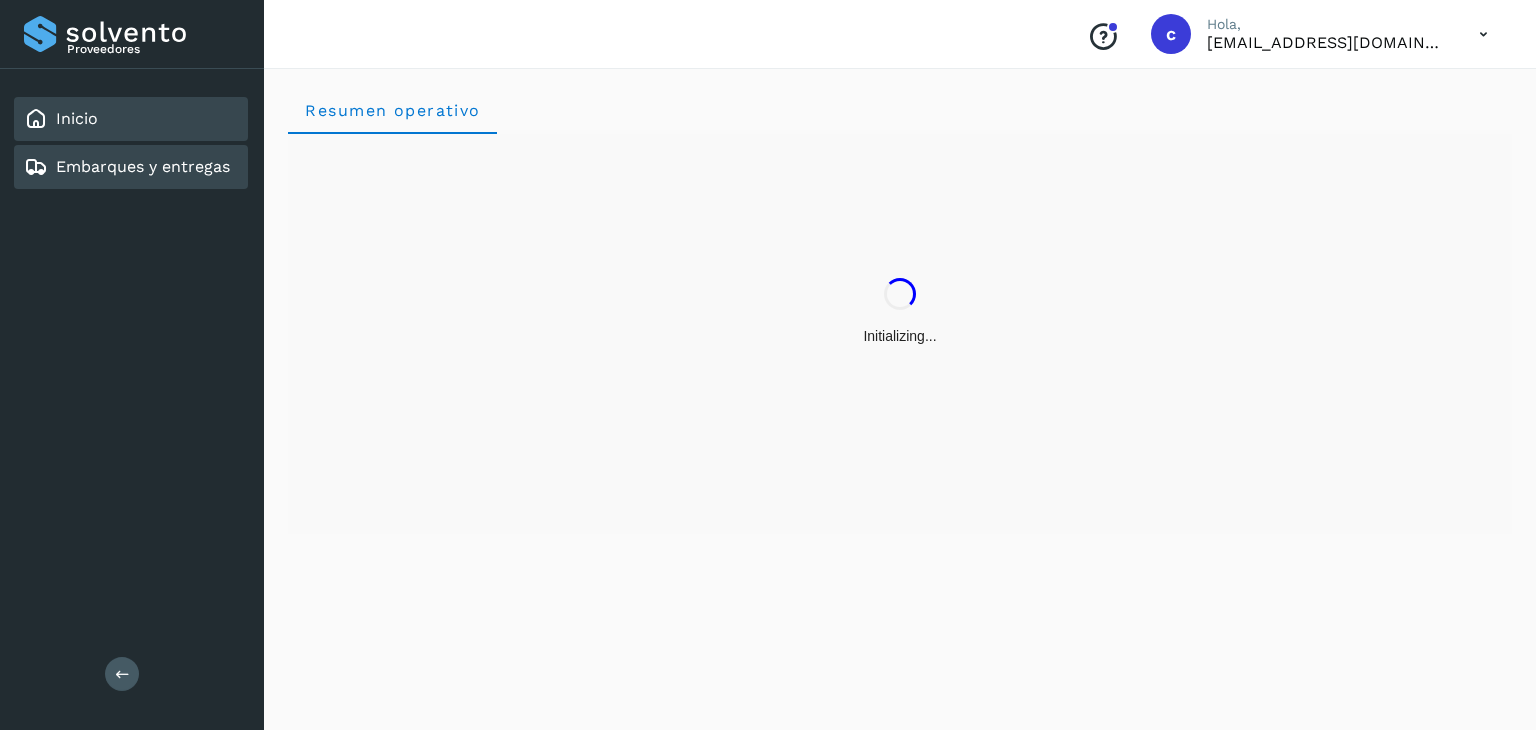 click on "Embarques y entregas" at bounding box center [143, 166] 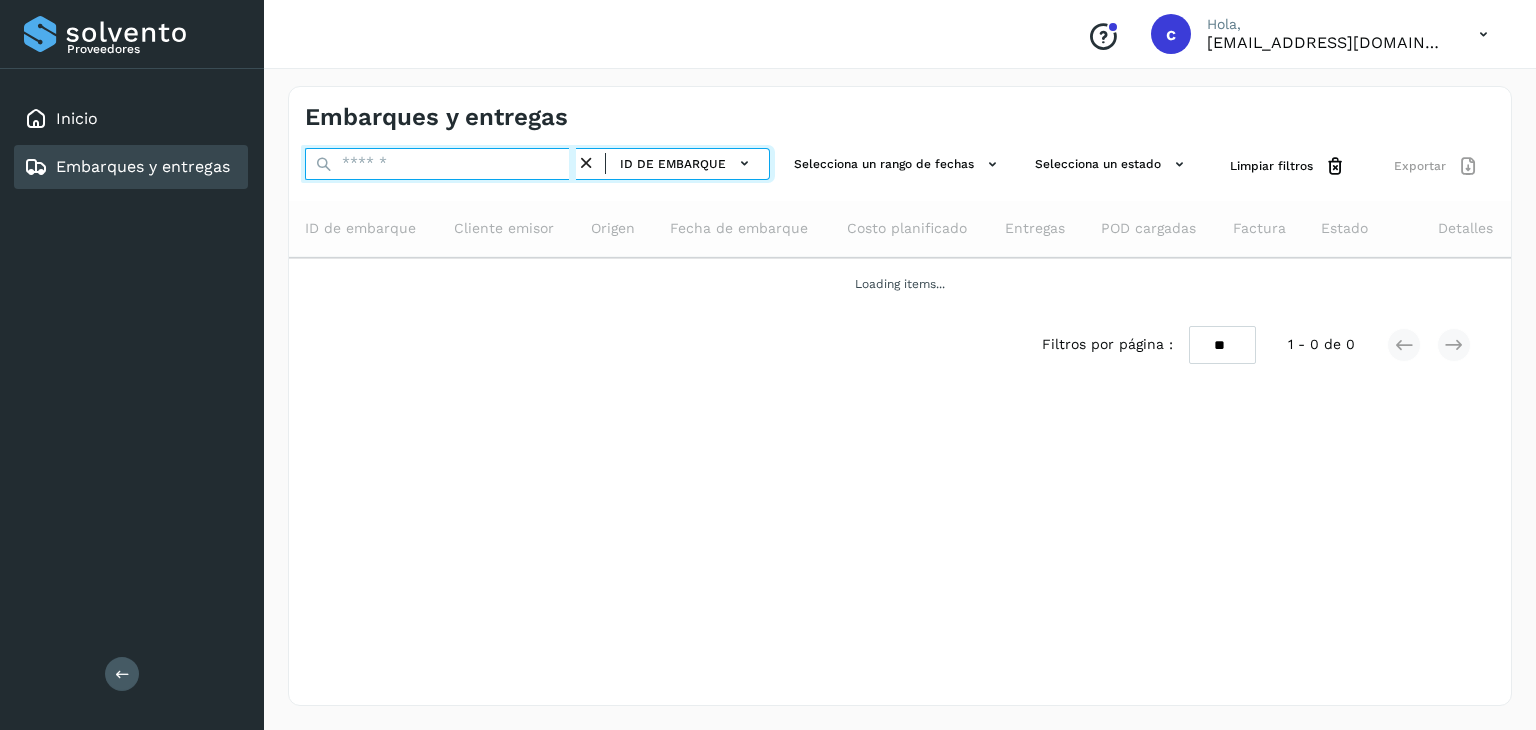 click at bounding box center [440, 164] 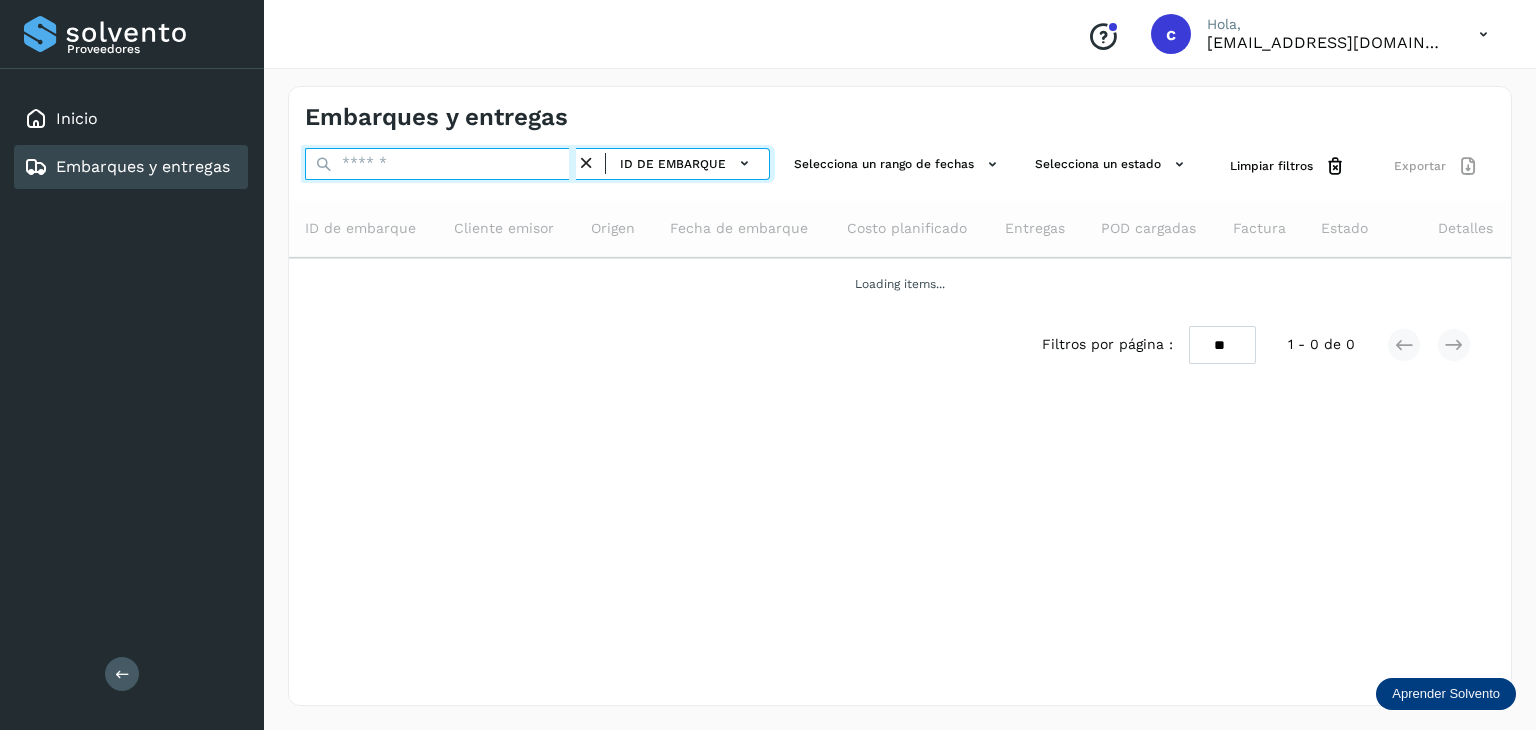 paste on "**********" 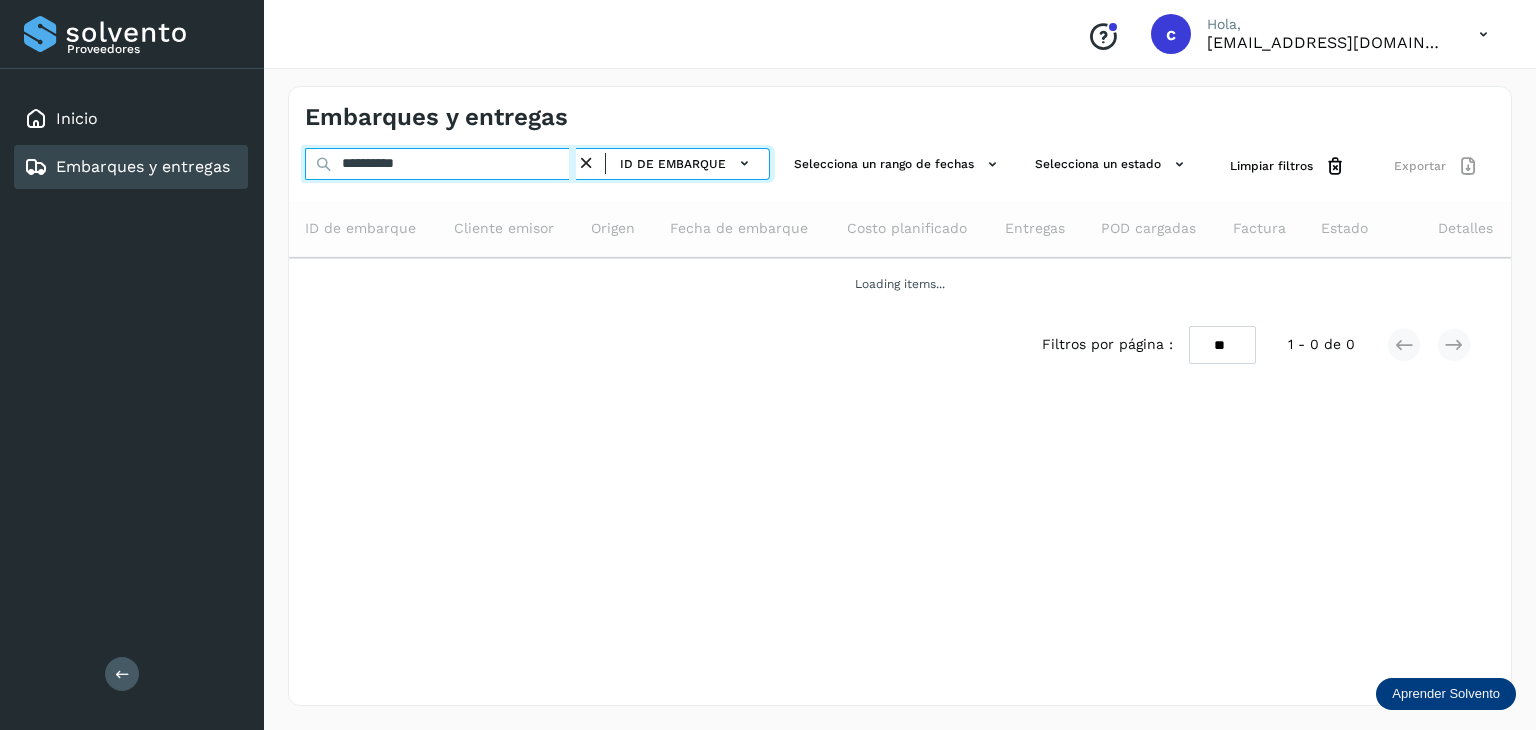 type on "**********" 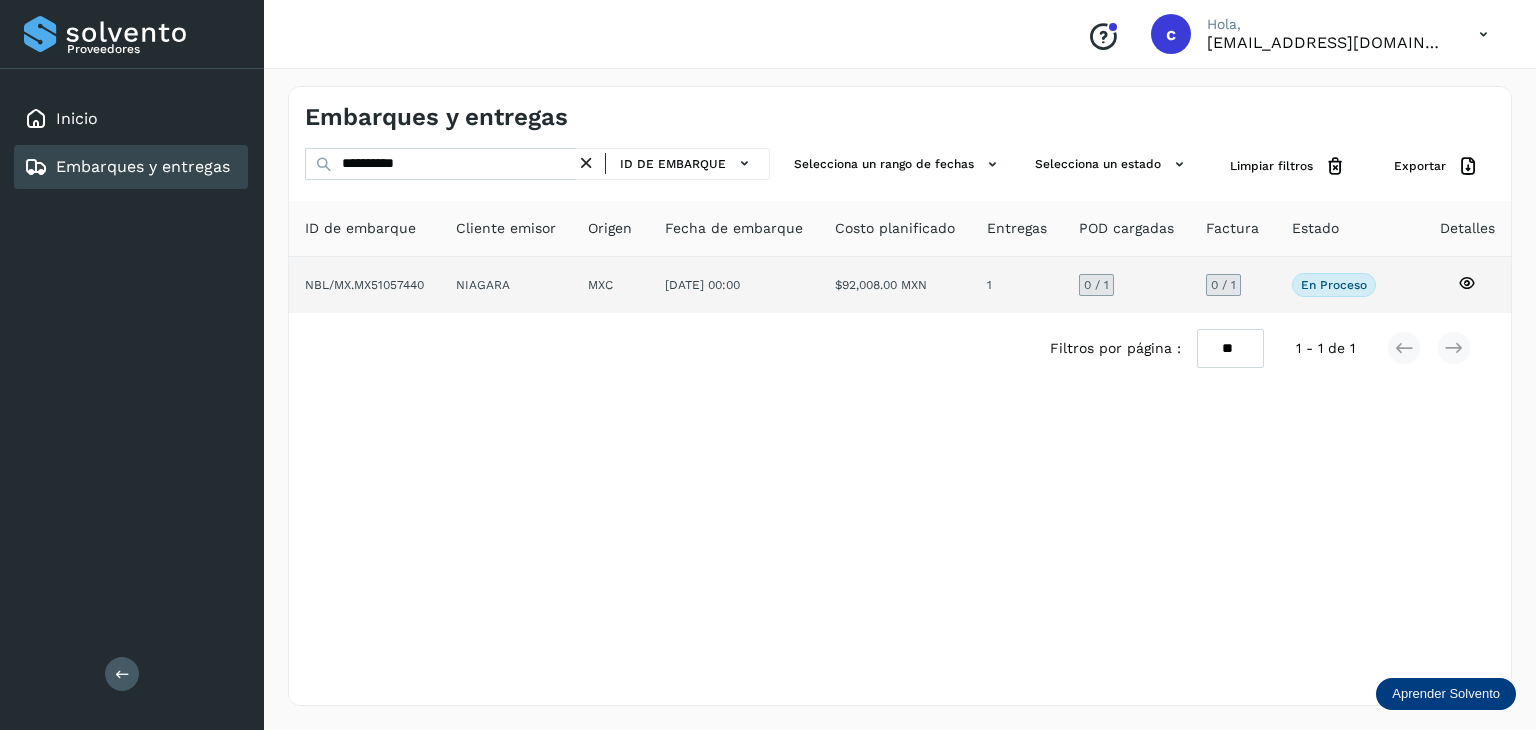 click 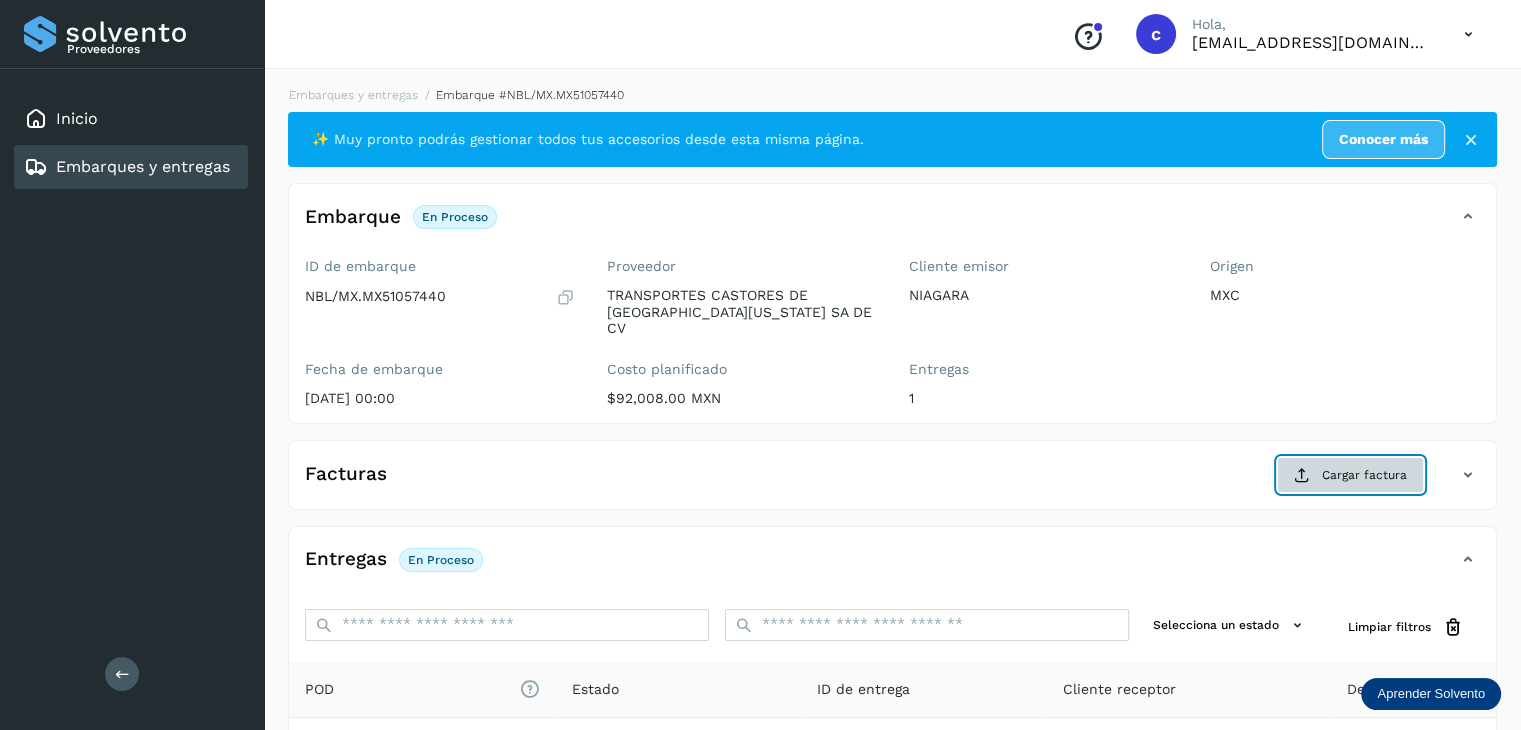 click on "Cargar factura" at bounding box center [1350, 475] 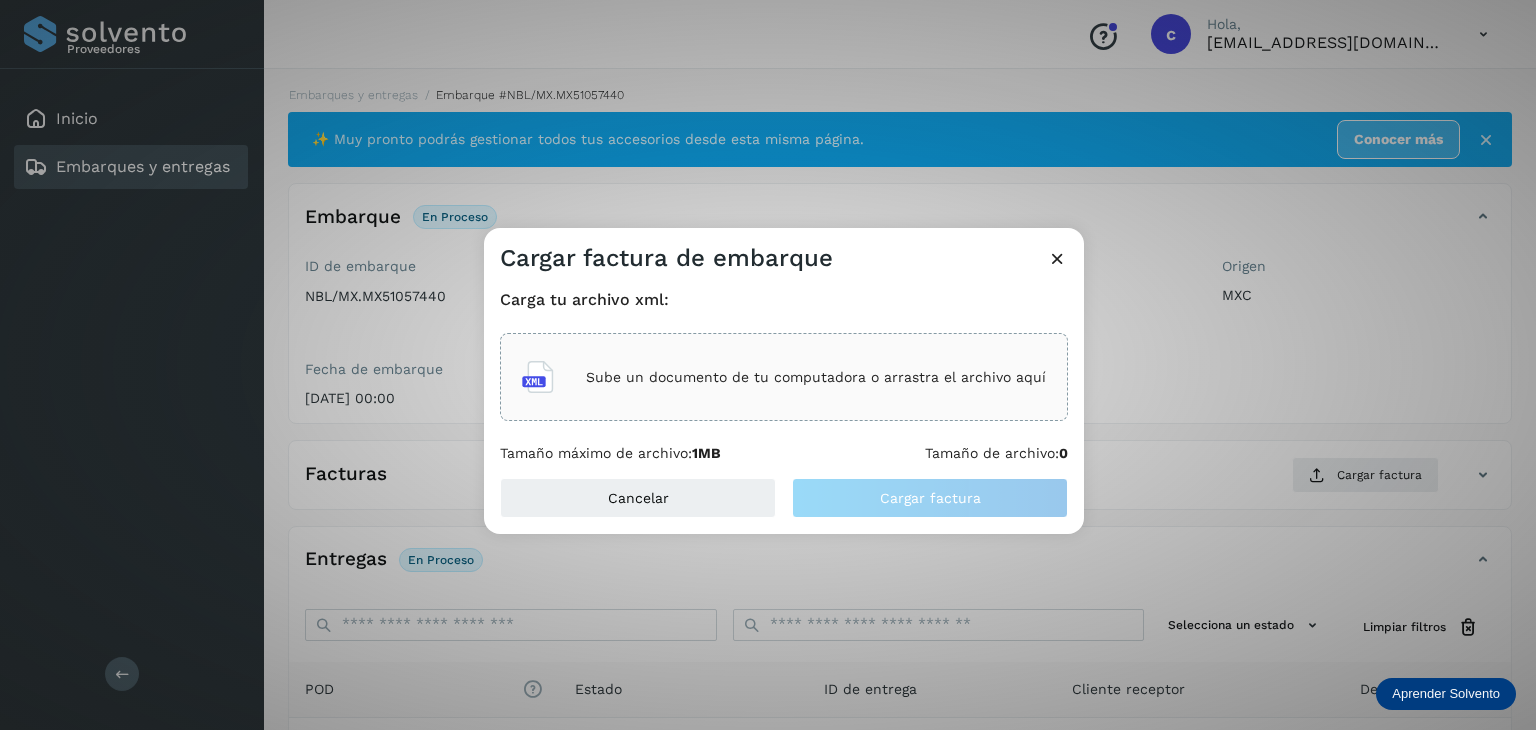 click on "Sube un documento de tu computadora o arrastra el archivo aquí" at bounding box center (816, 377) 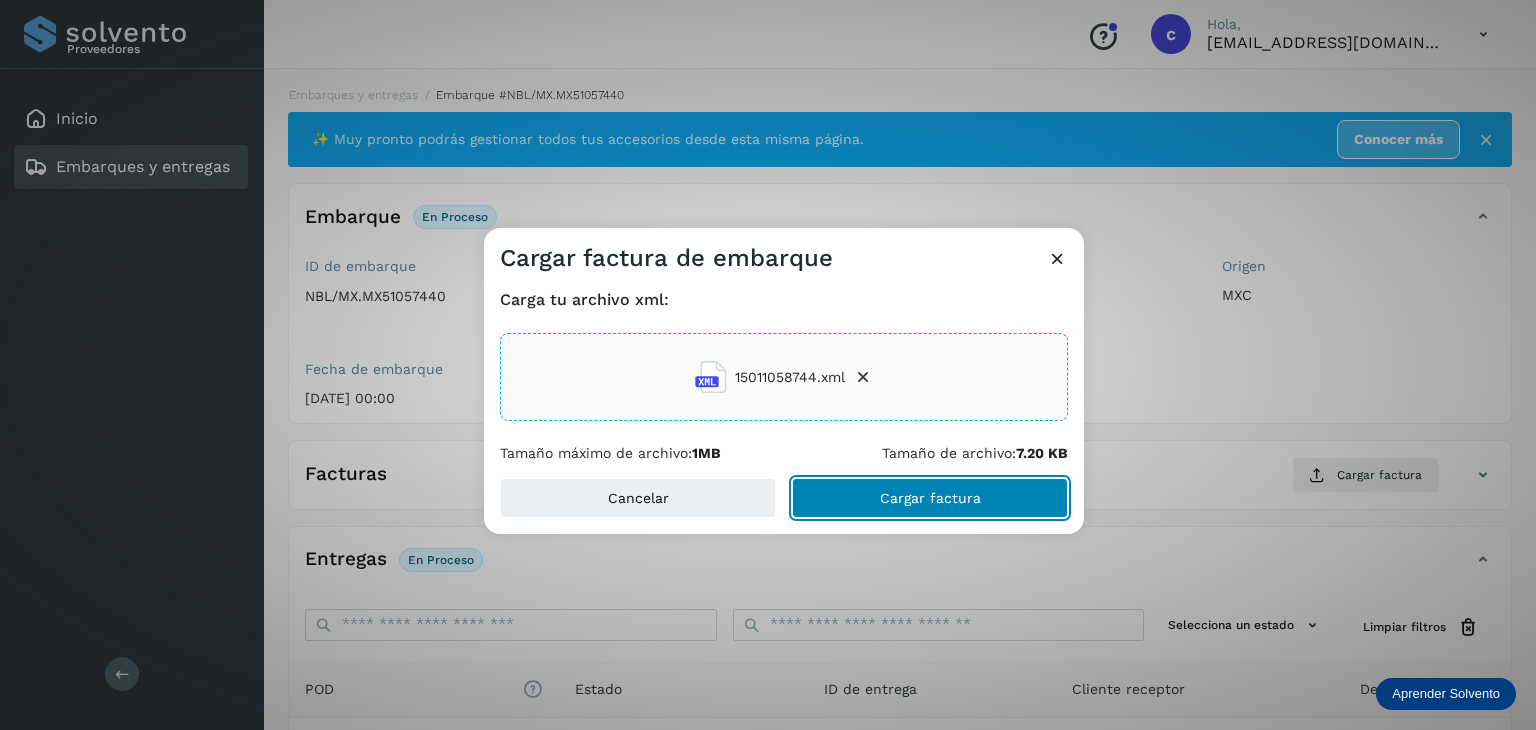 click on "Cargar factura" 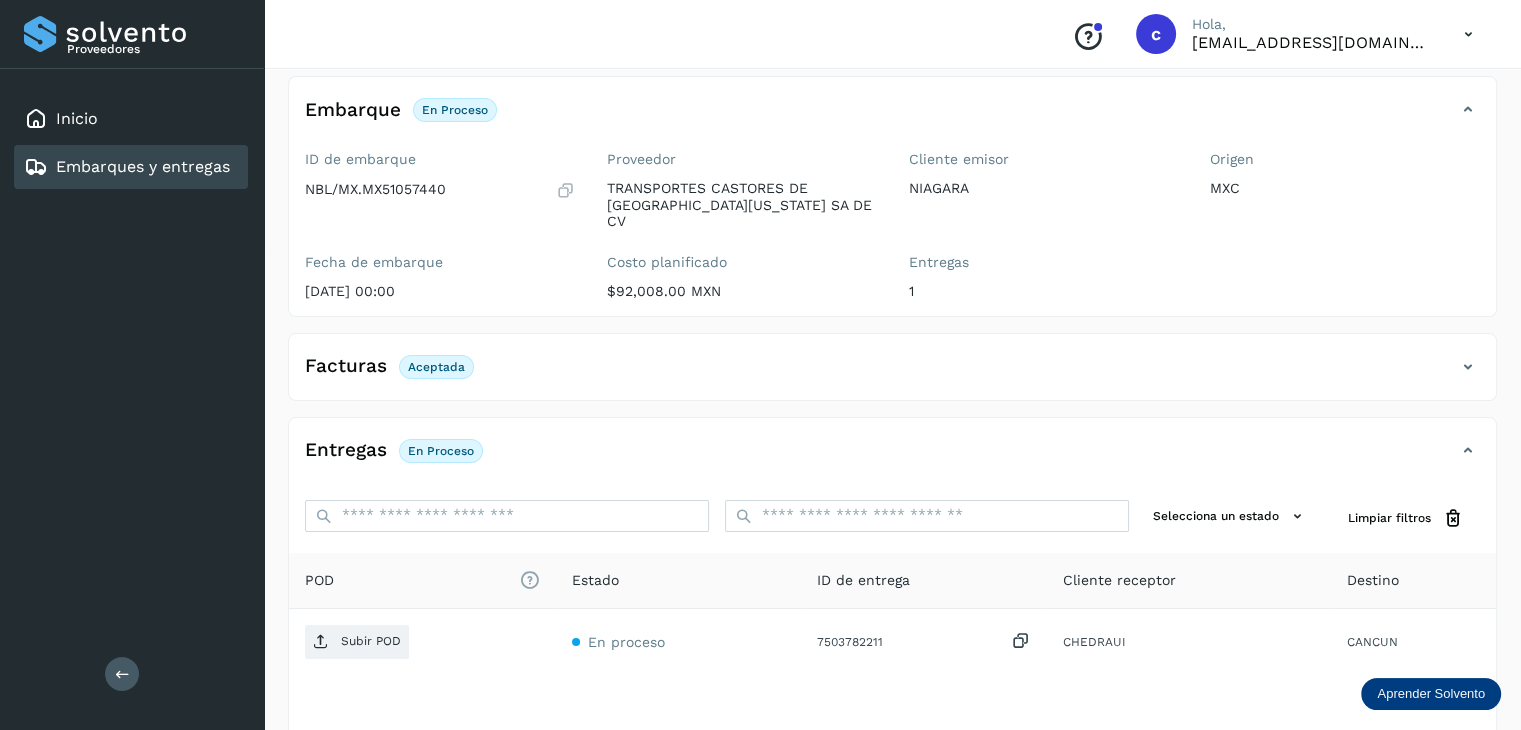 scroll, scrollTop: 229, scrollLeft: 0, axis: vertical 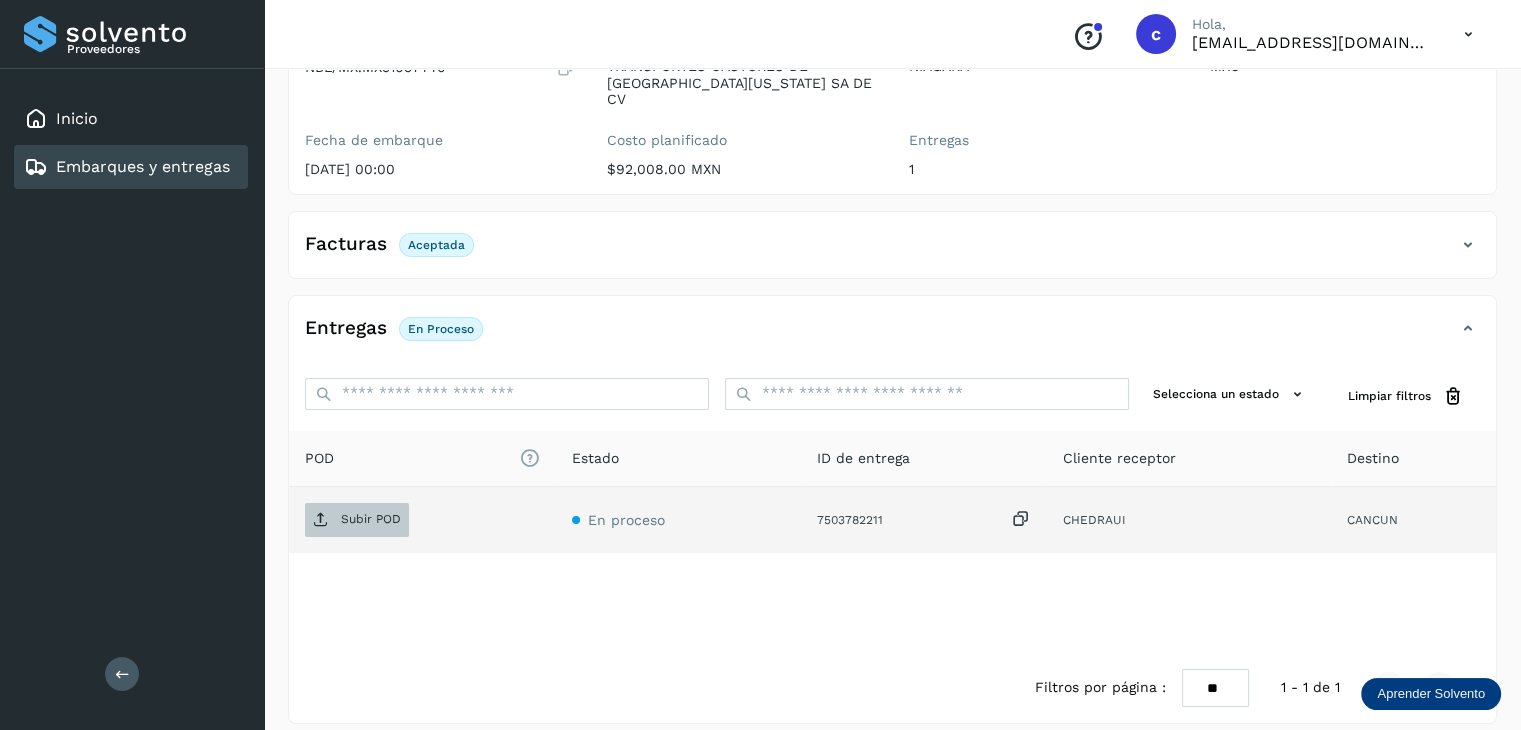 click on "Subir POD" at bounding box center (371, 519) 